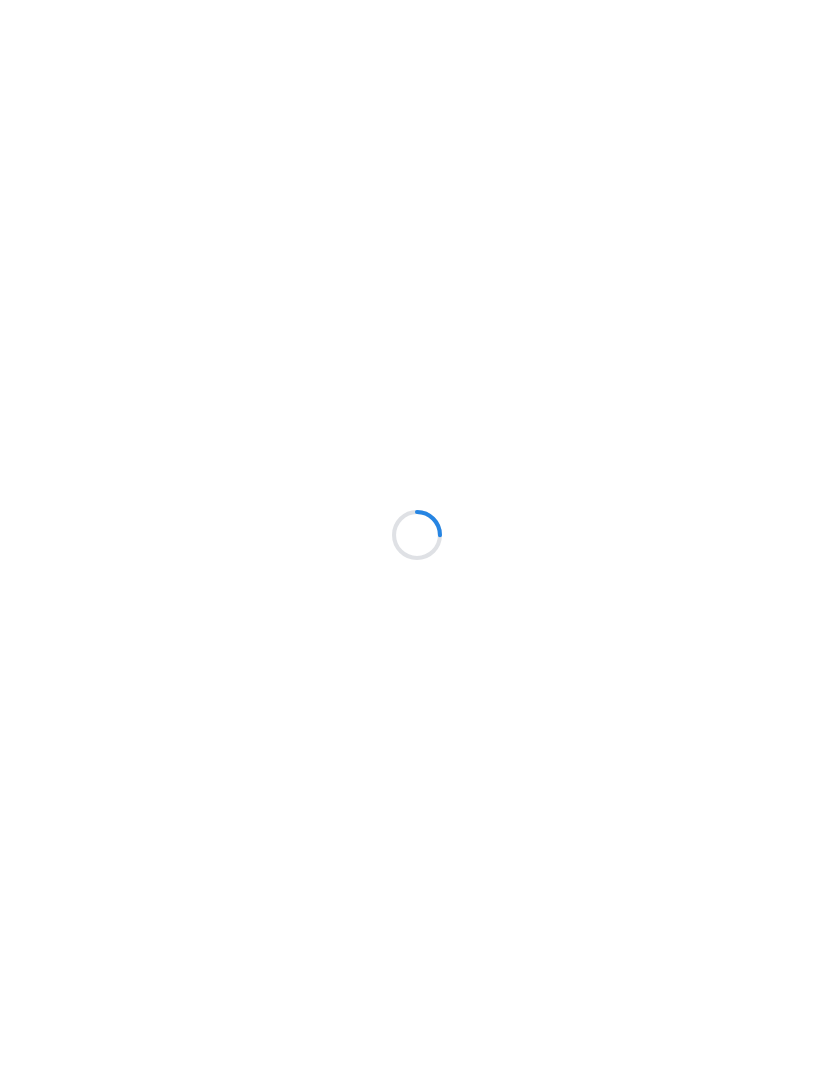 scroll, scrollTop: 0, scrollLeft: 0, axis: both 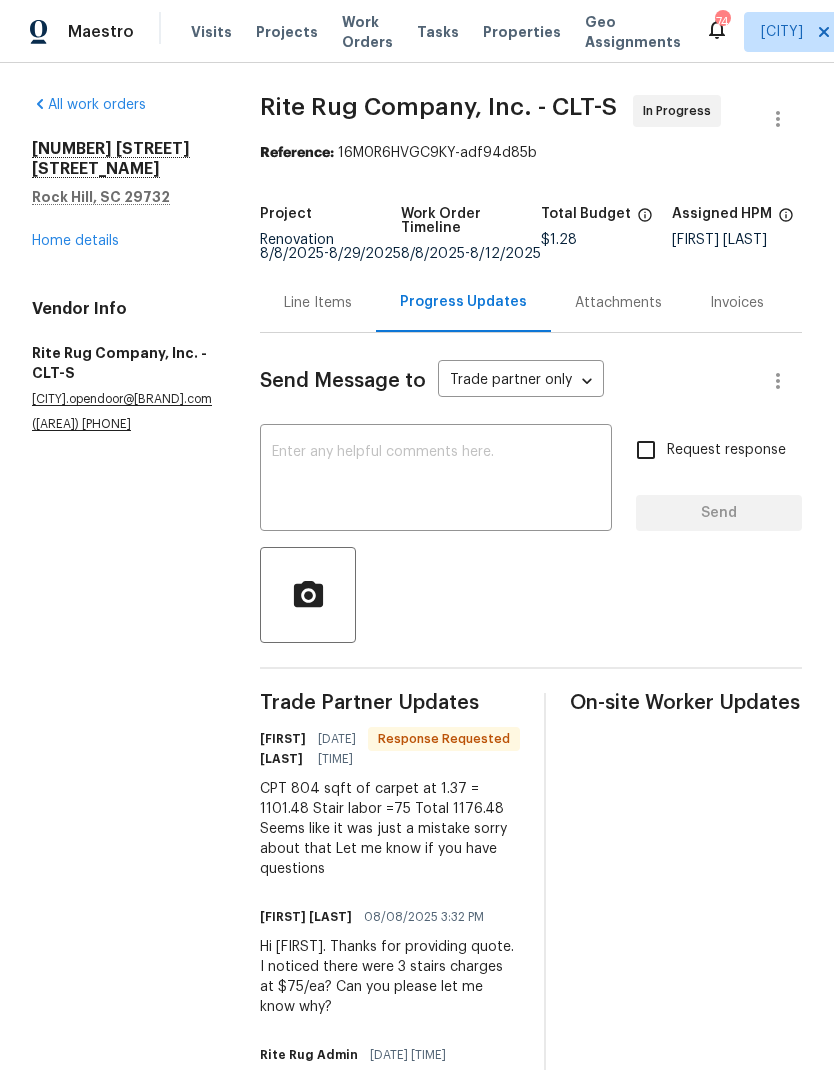 click on "Line Items" at bounding box center [318, 303] 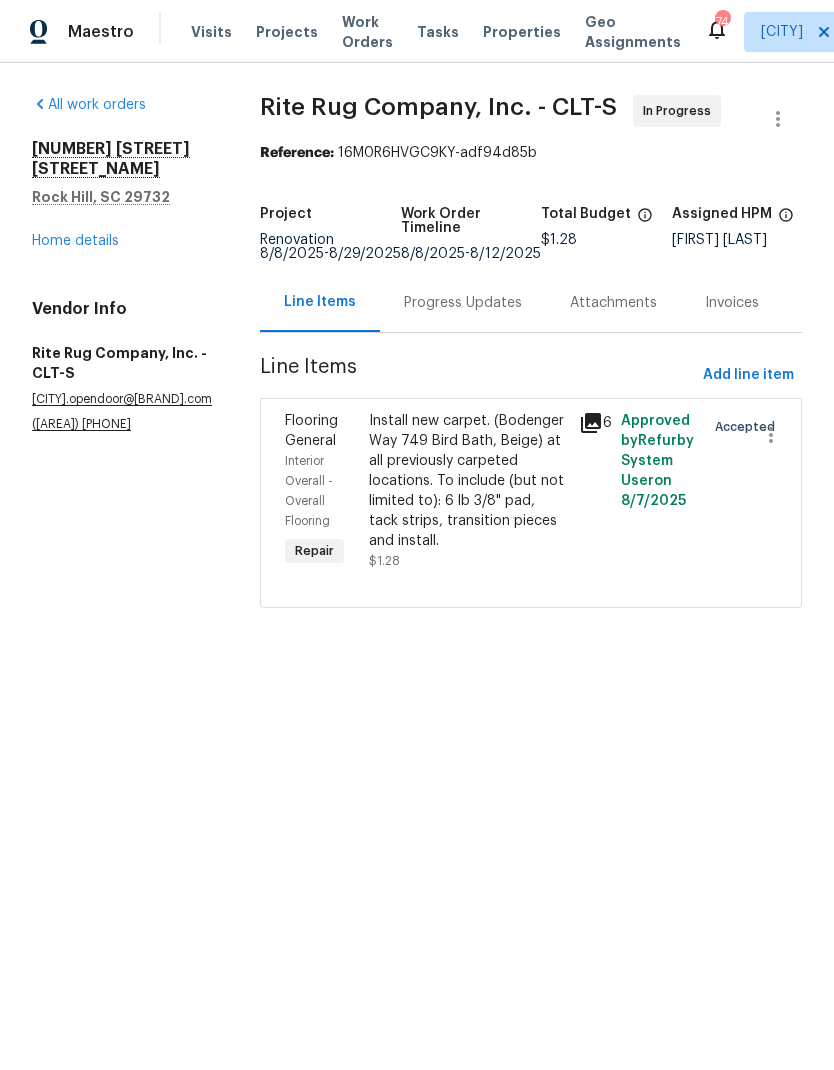 click on "Progress Updates" at bounding box center [463, 303] 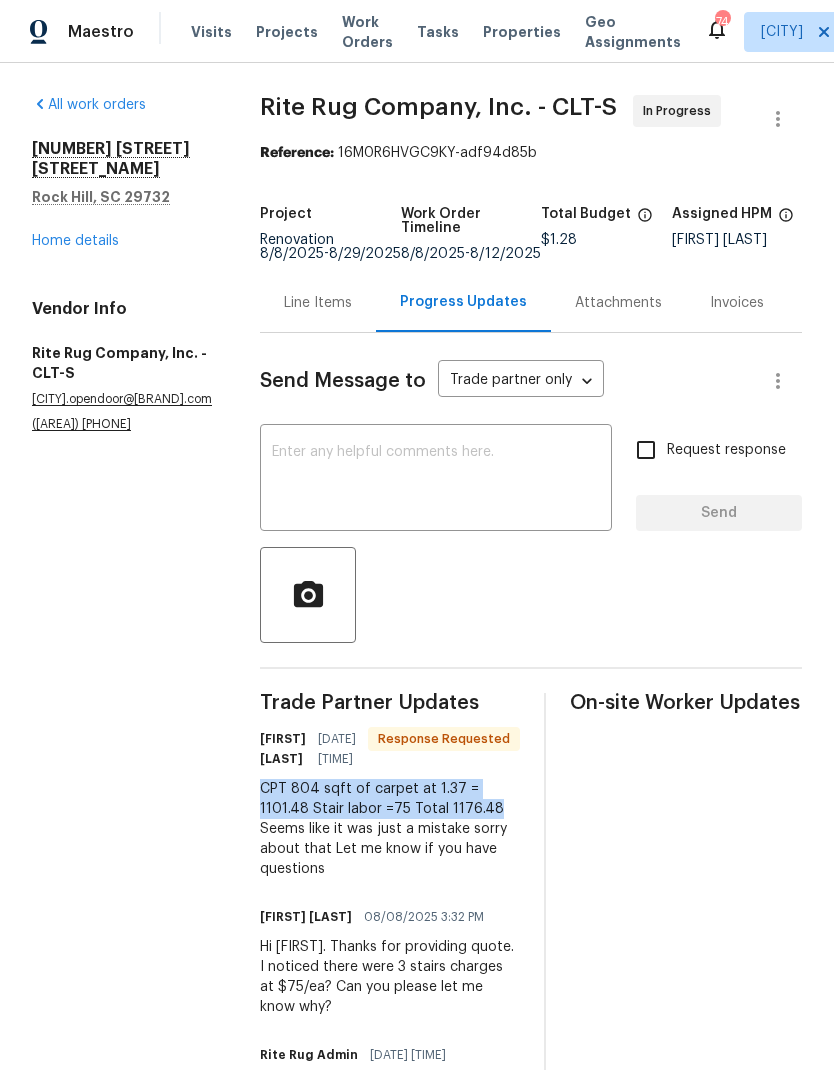 copy on "CPT
804 sqft of carpet at 1.37 = 1101.48
Stair labor =75
Total 1176.48" 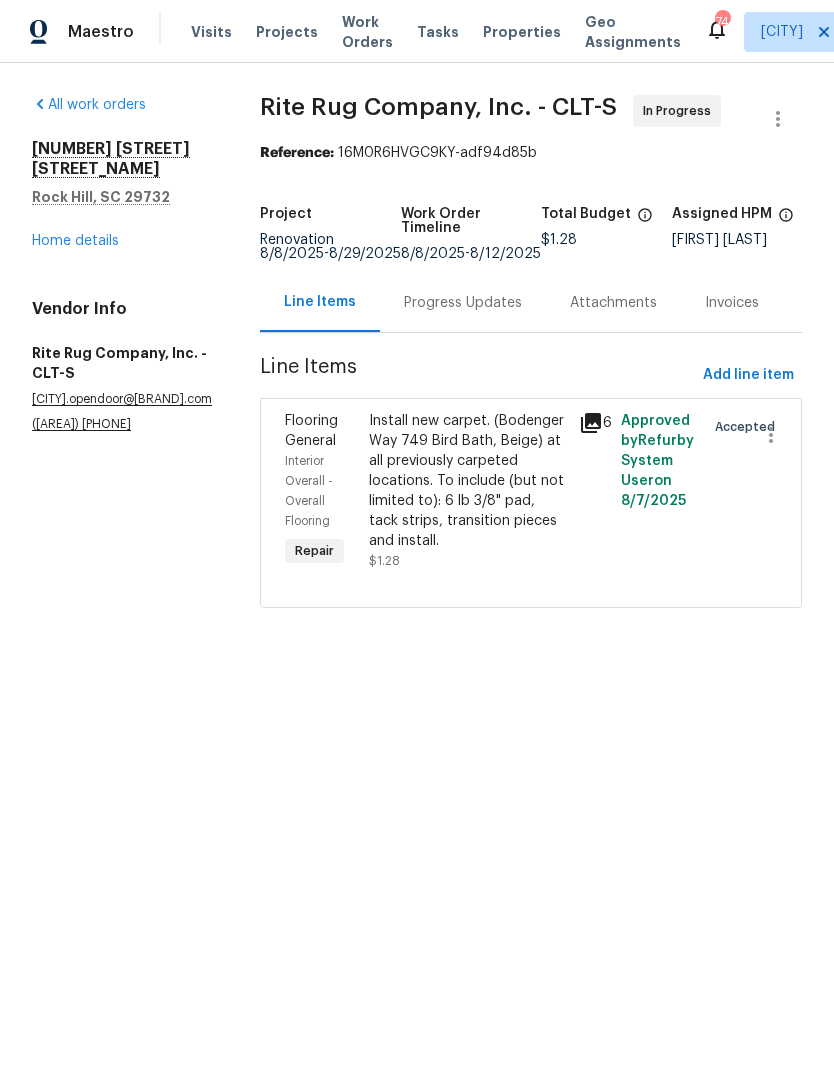click 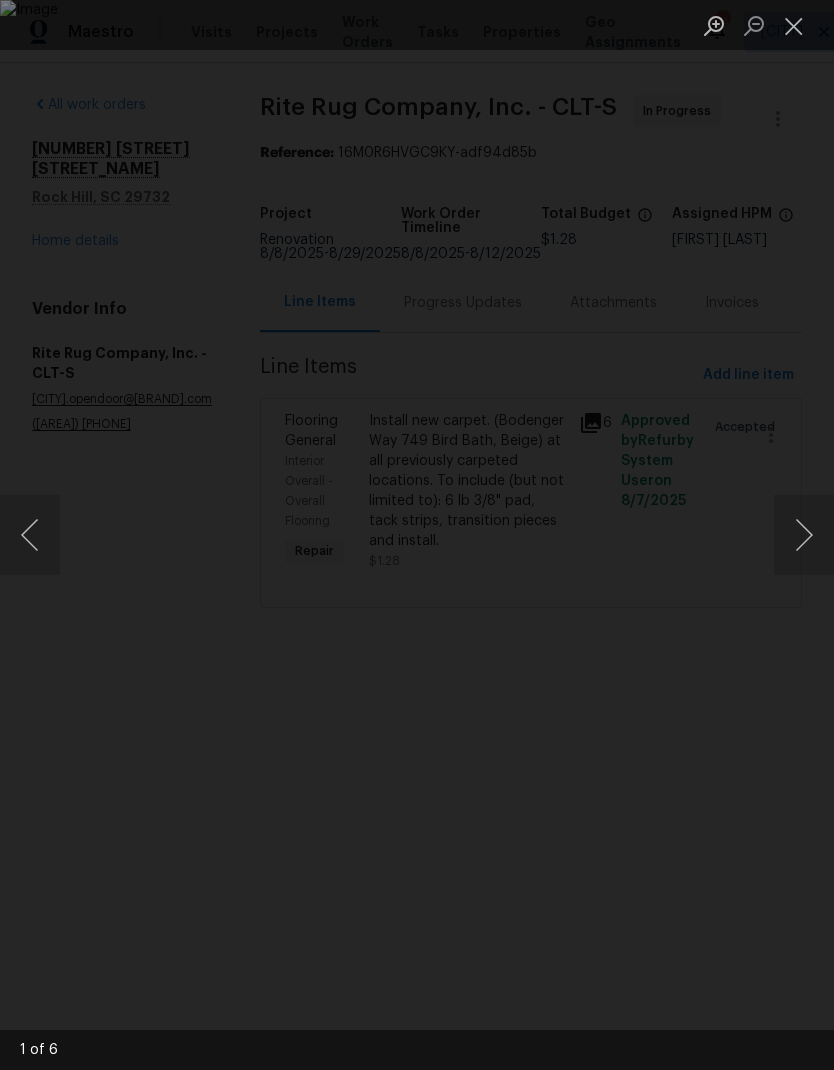 click at bounding box center [804, 535] 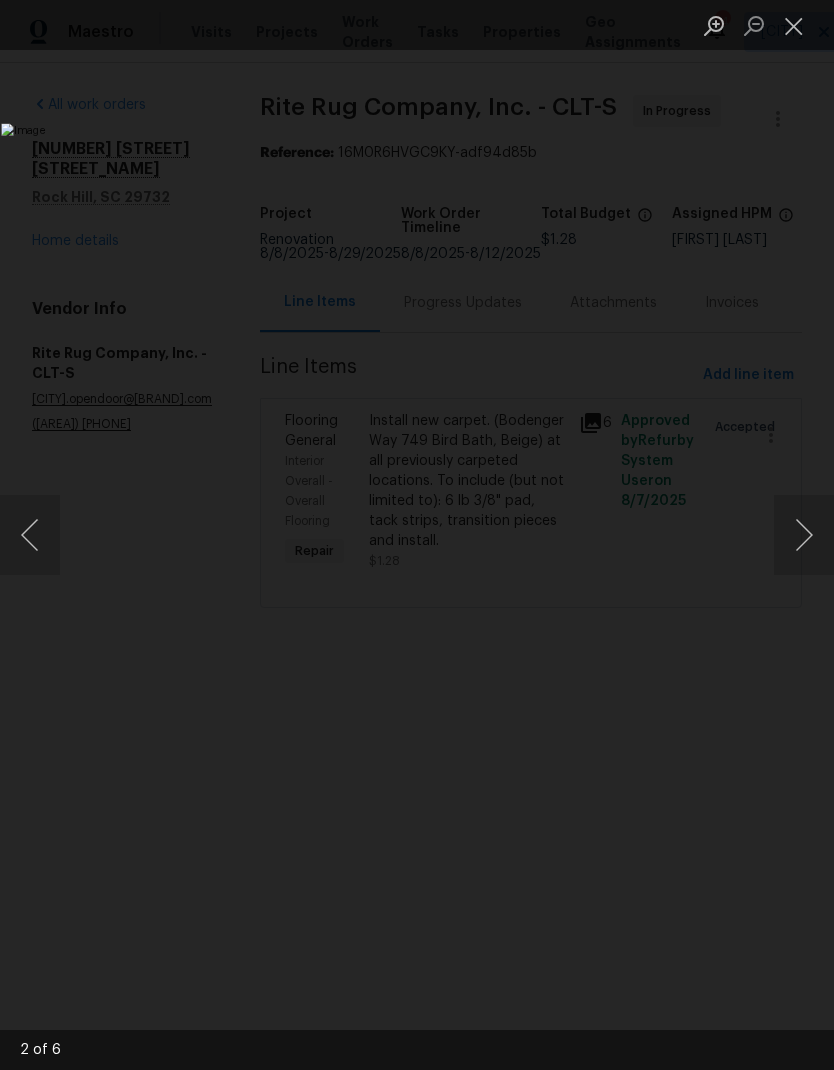 click at bounding box center (804, 535) 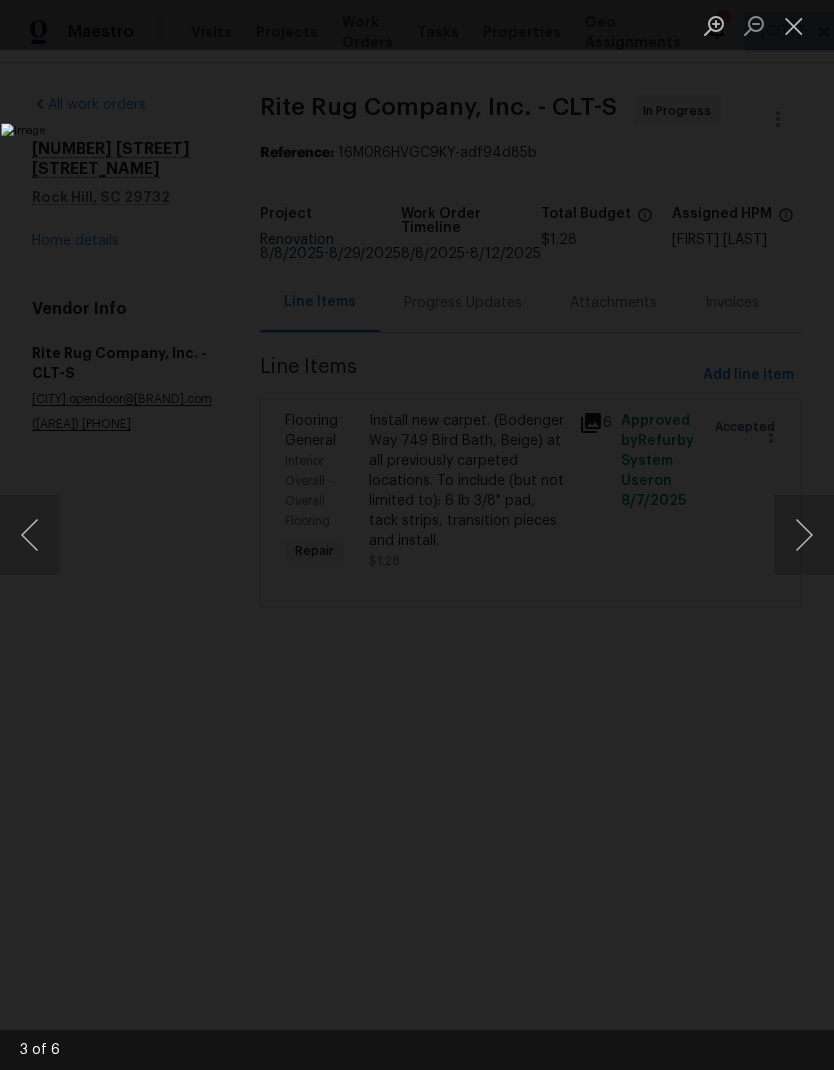 click at bounding box center (804, 535) 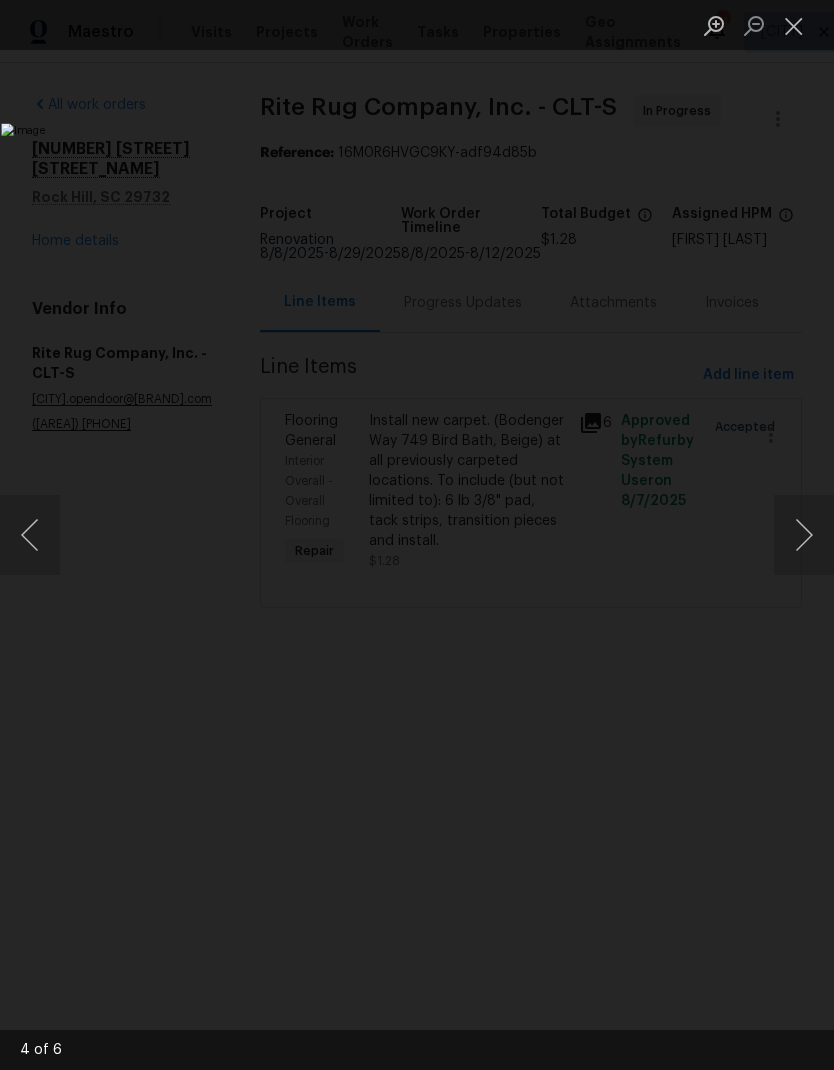 click at bounding box center [804, 535] 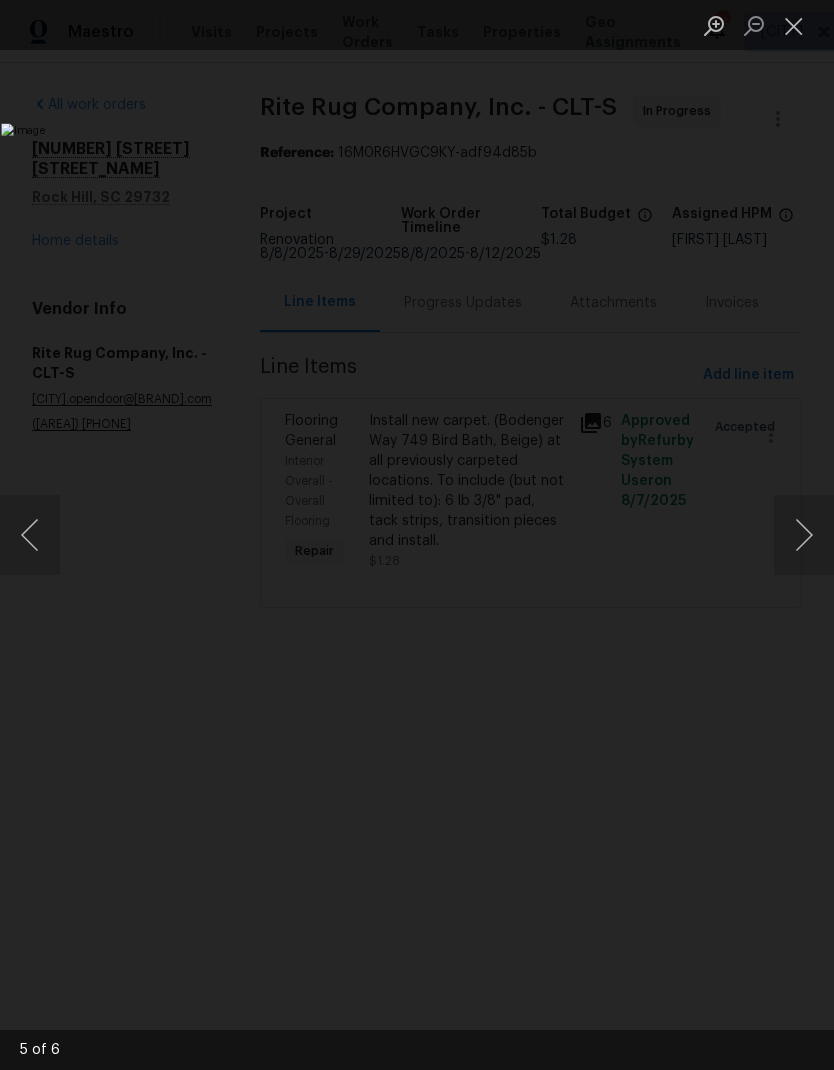 click at bounding box center (804, 535) 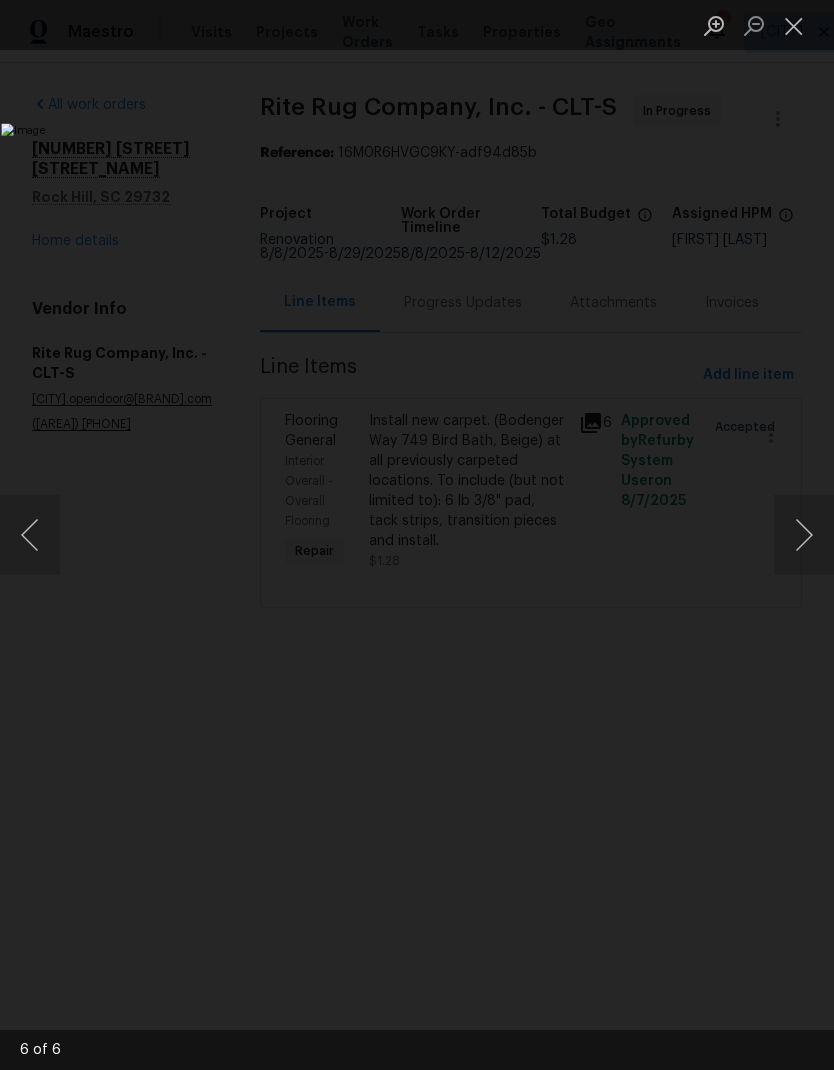 click at bounding box center (804, 535) 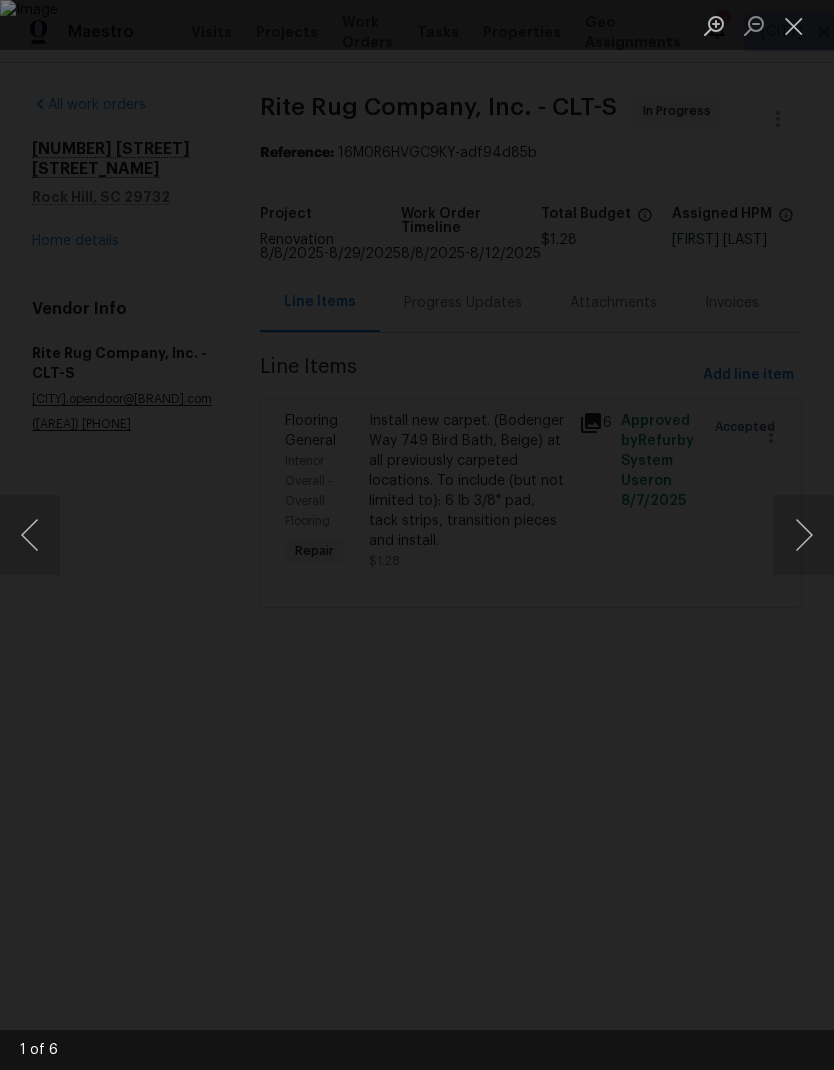 click at bounding box center [794, 25] 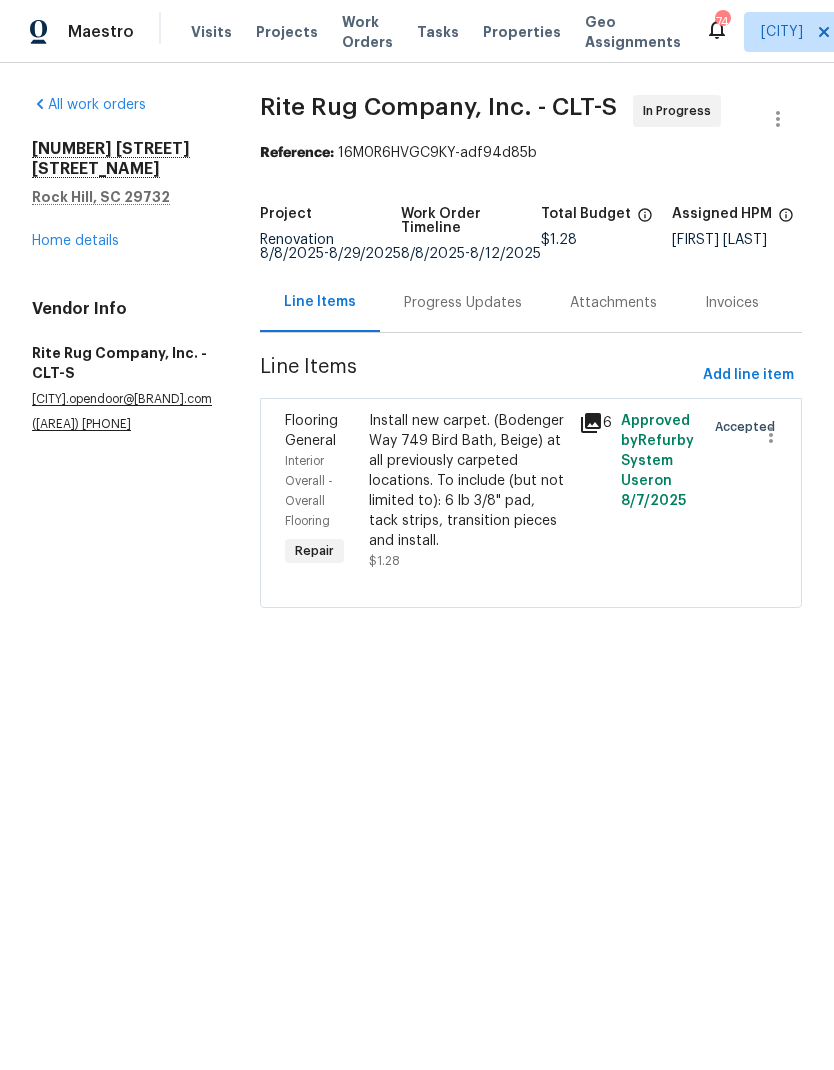 click on "Flooring General" at bounding box center (311, 431) 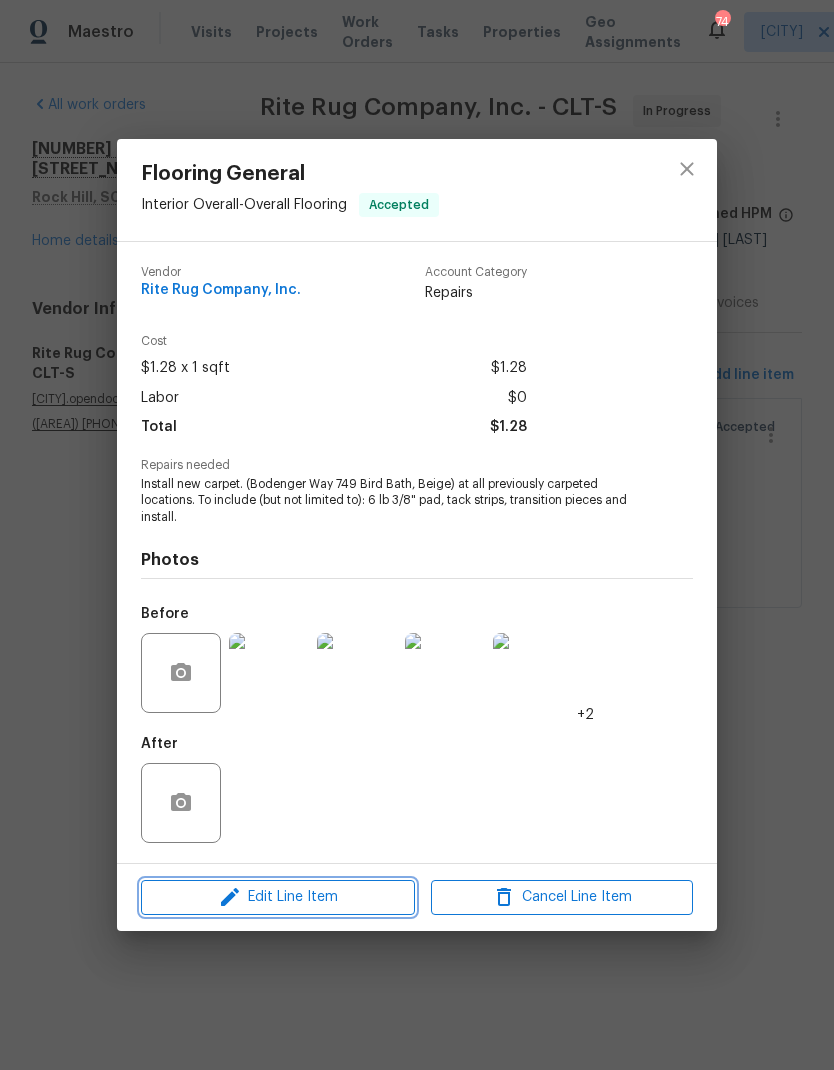 click on "Edit Line Item" at bounding box center [278, 897] 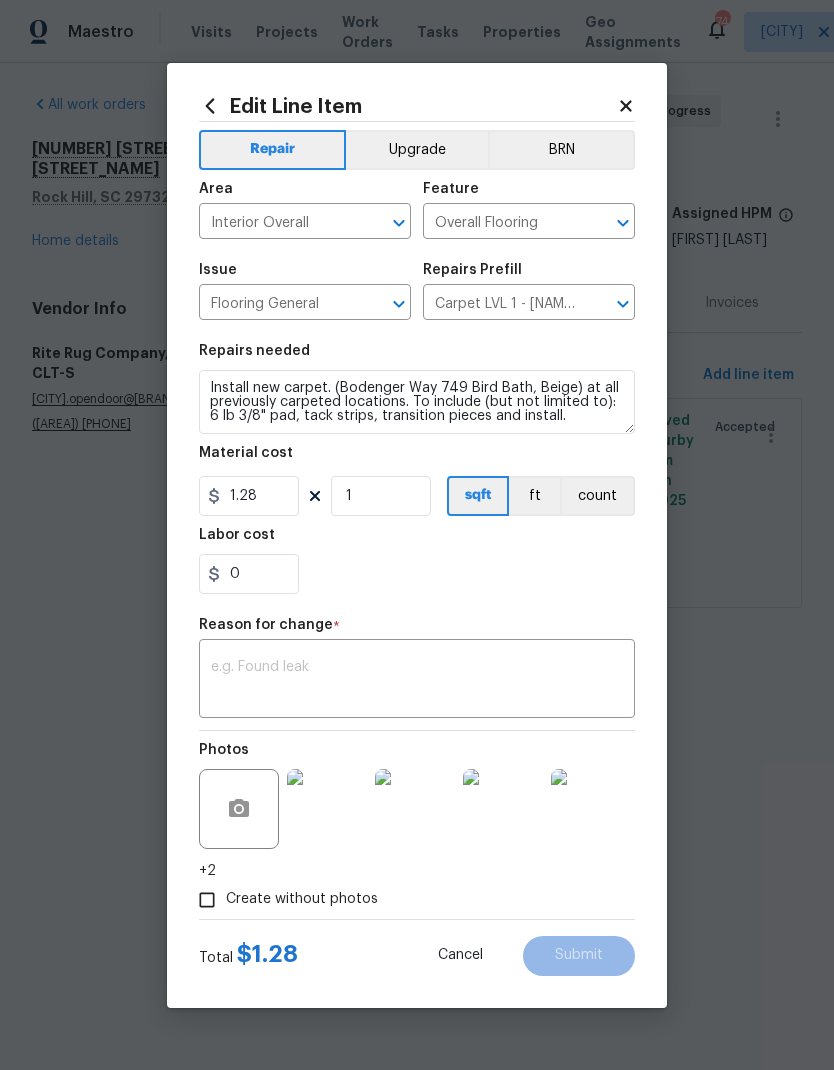 click at bounding box center [417, 681] 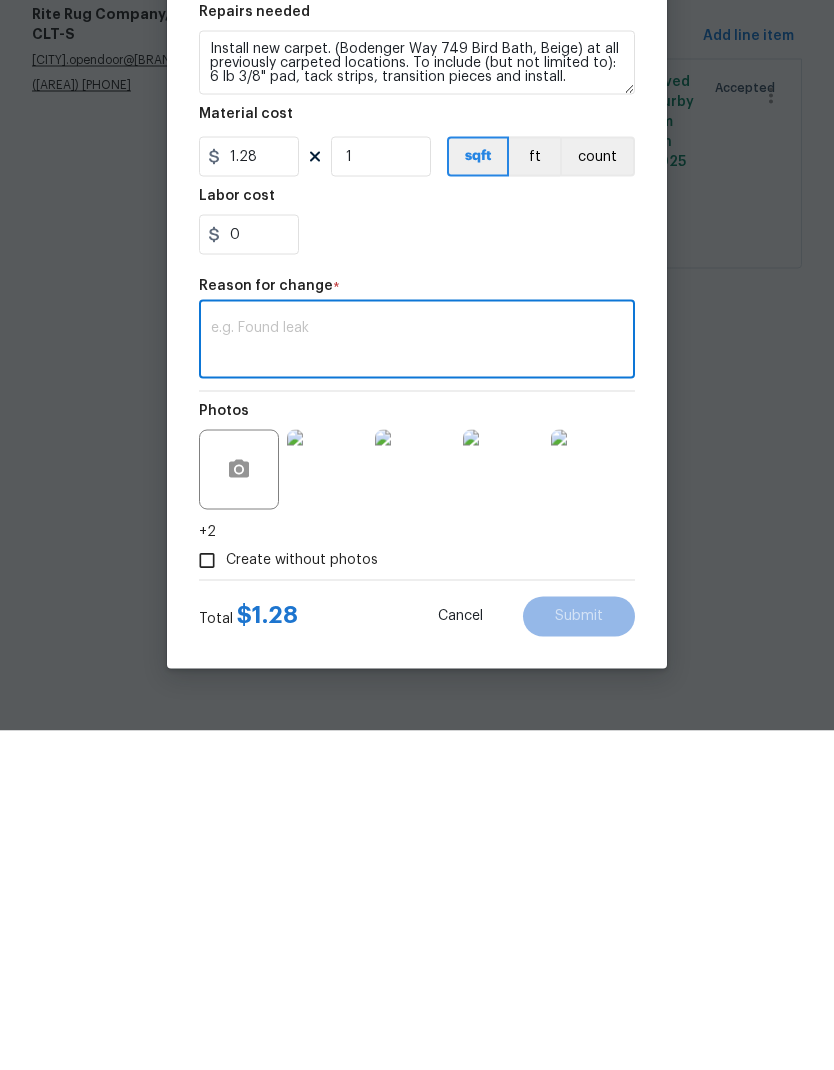 click at bounding box center (417, 681) 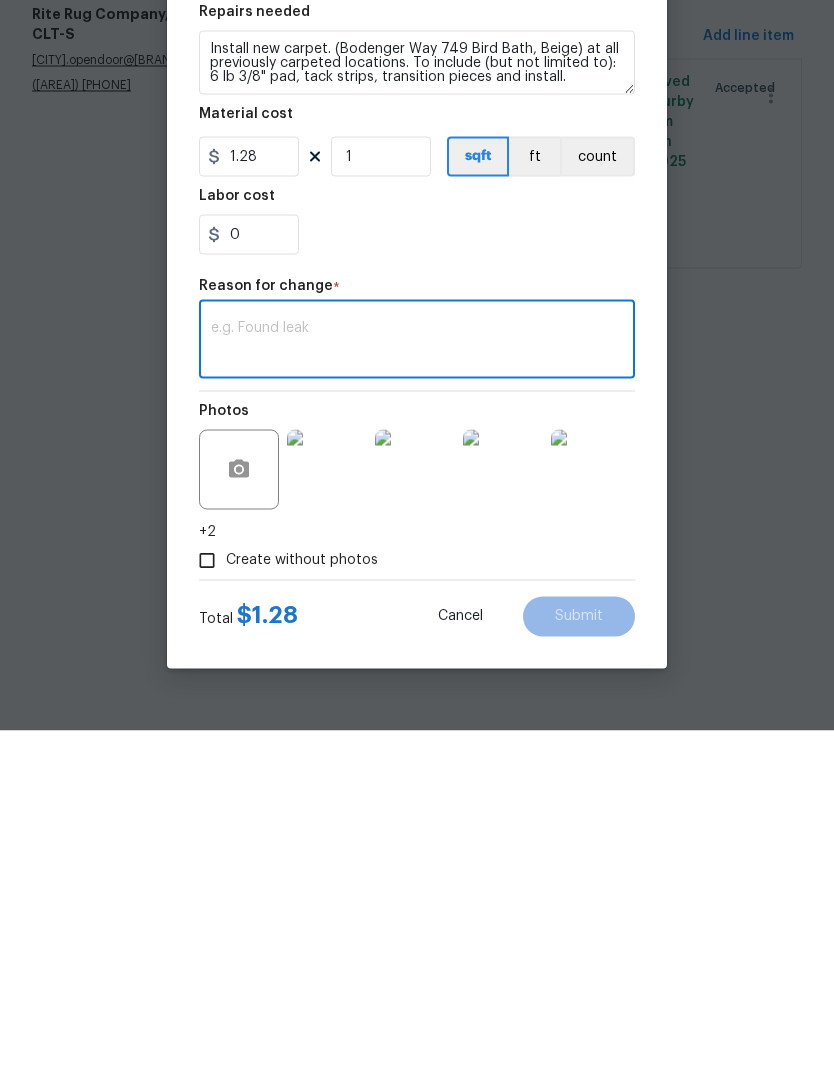 paste on "CPT 804 sqft of carpet at 1.37 = 1101.48 Stair labor =75 Total 1176.48" 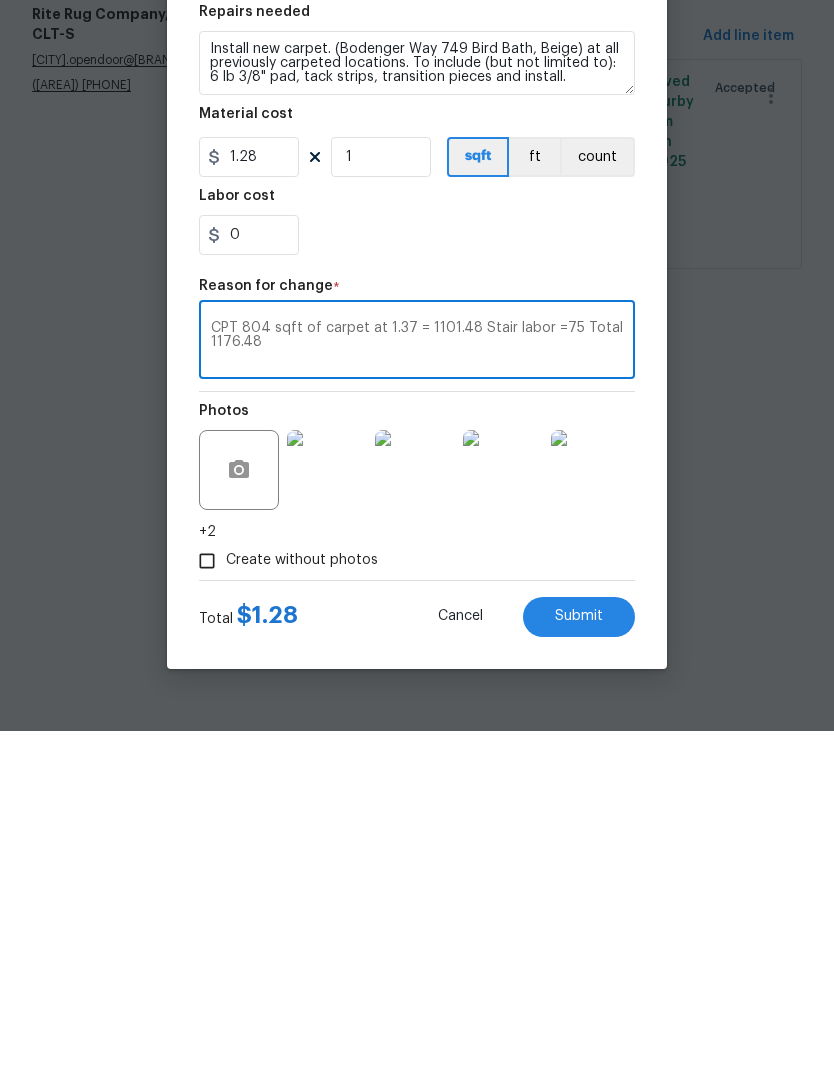 type on "CPT 804 sqft of carpet at 1.37 = 1101.48 Stair labor =75 Total 1176.48" 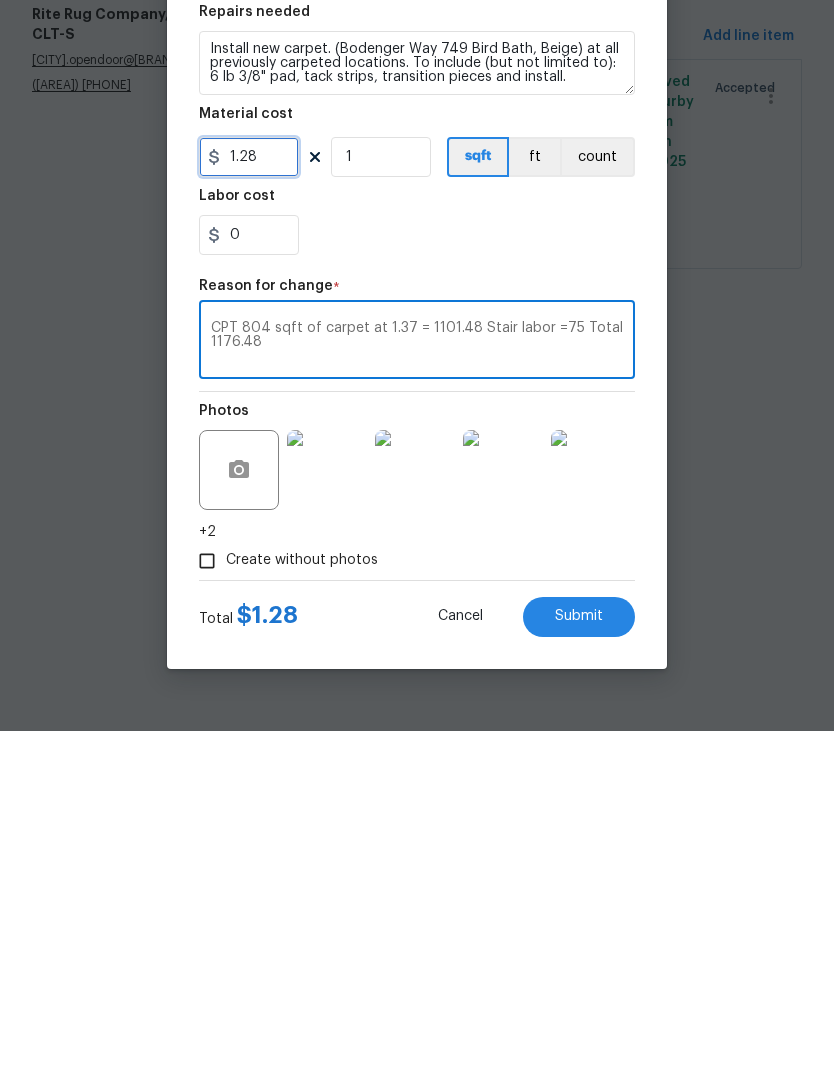 click on "1.28" at bounding box center [249, 496] 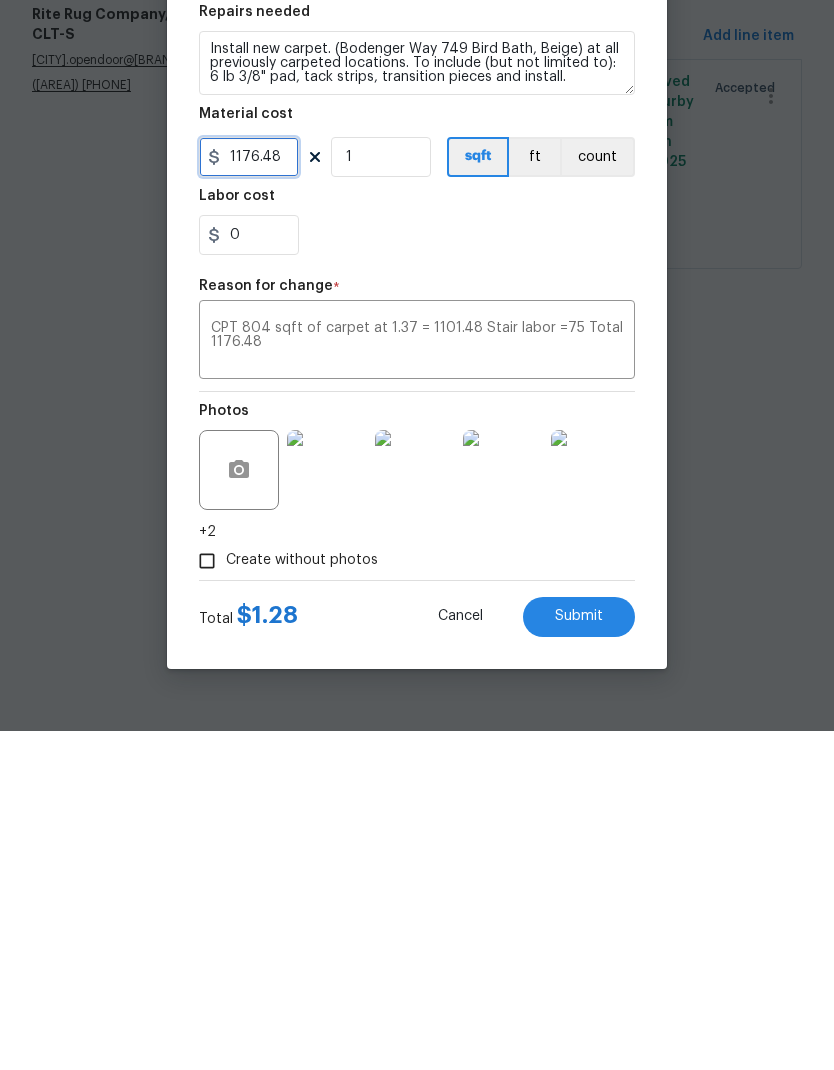 type on "1176.48" 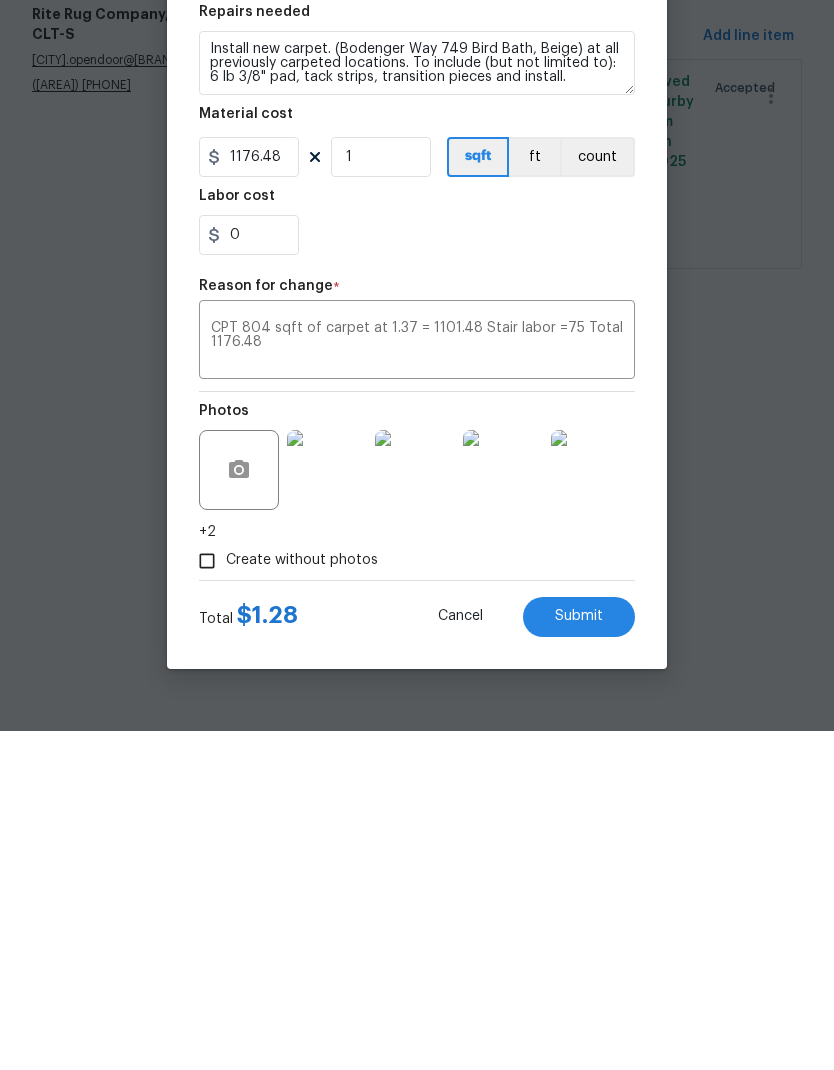 click on "count" at bounding box center [597, 496] 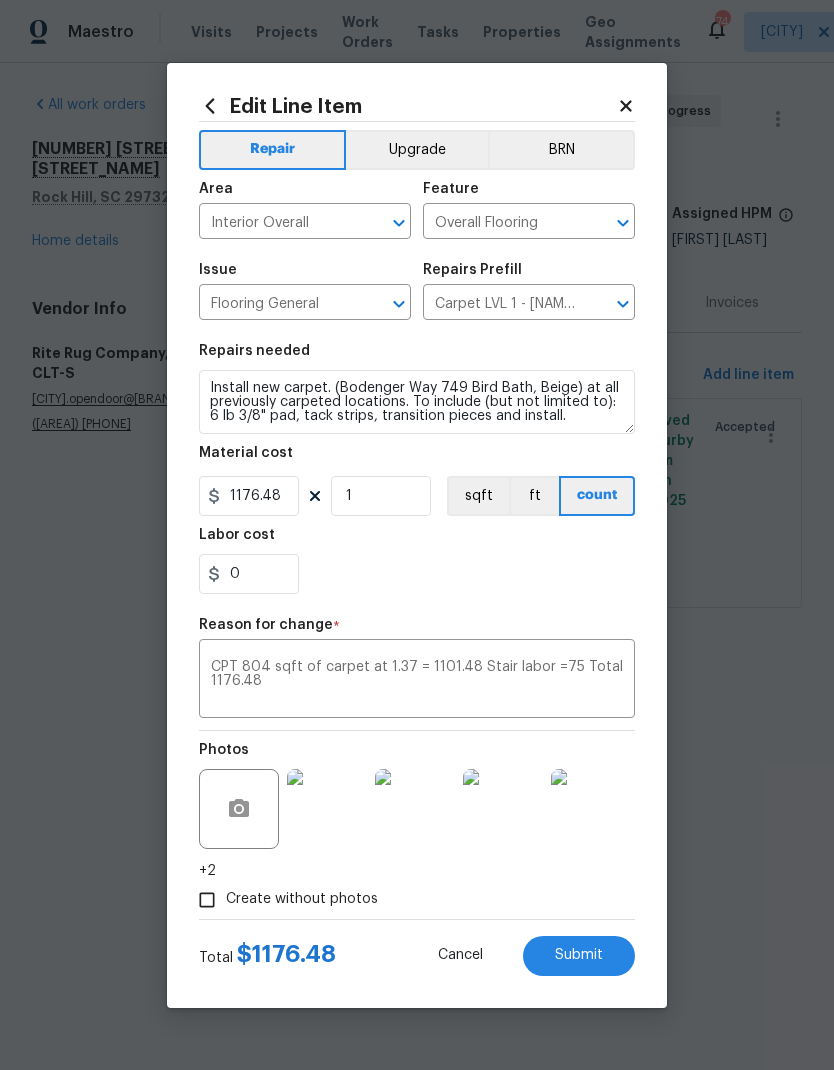click on "Submit" at bounding box center [579, 956] 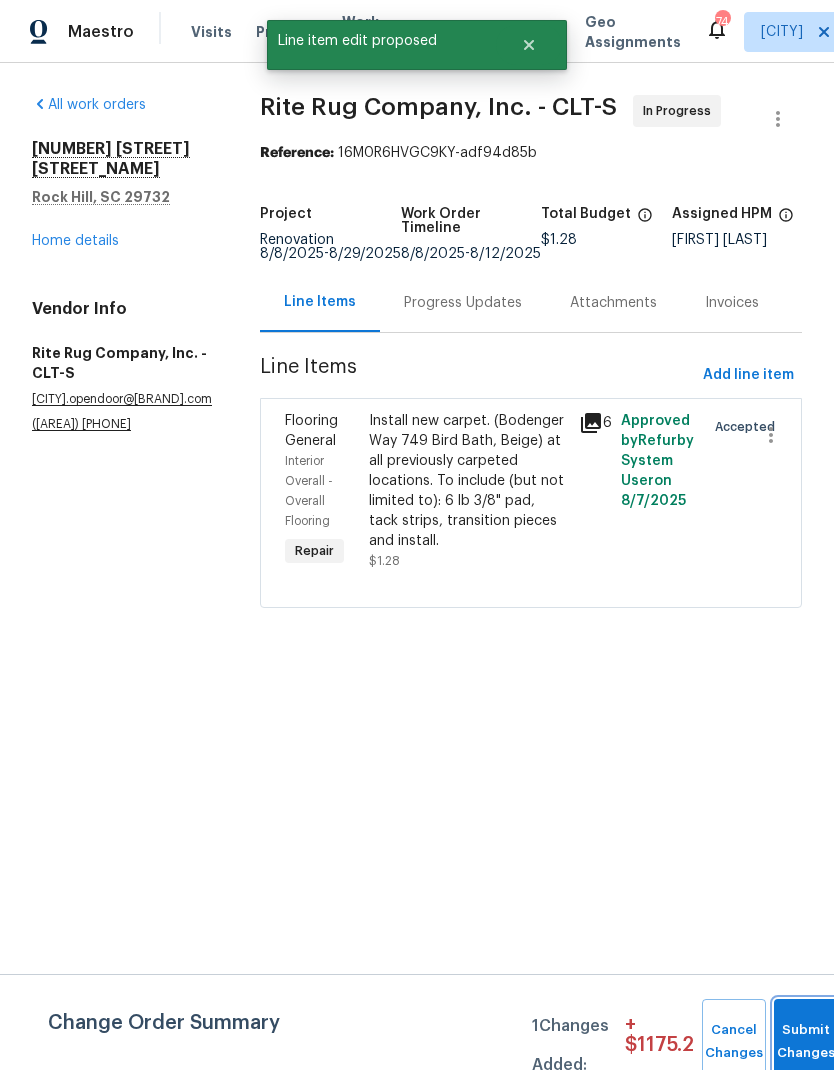 click on "Submit Changes" at bounding box center (806, 1042) 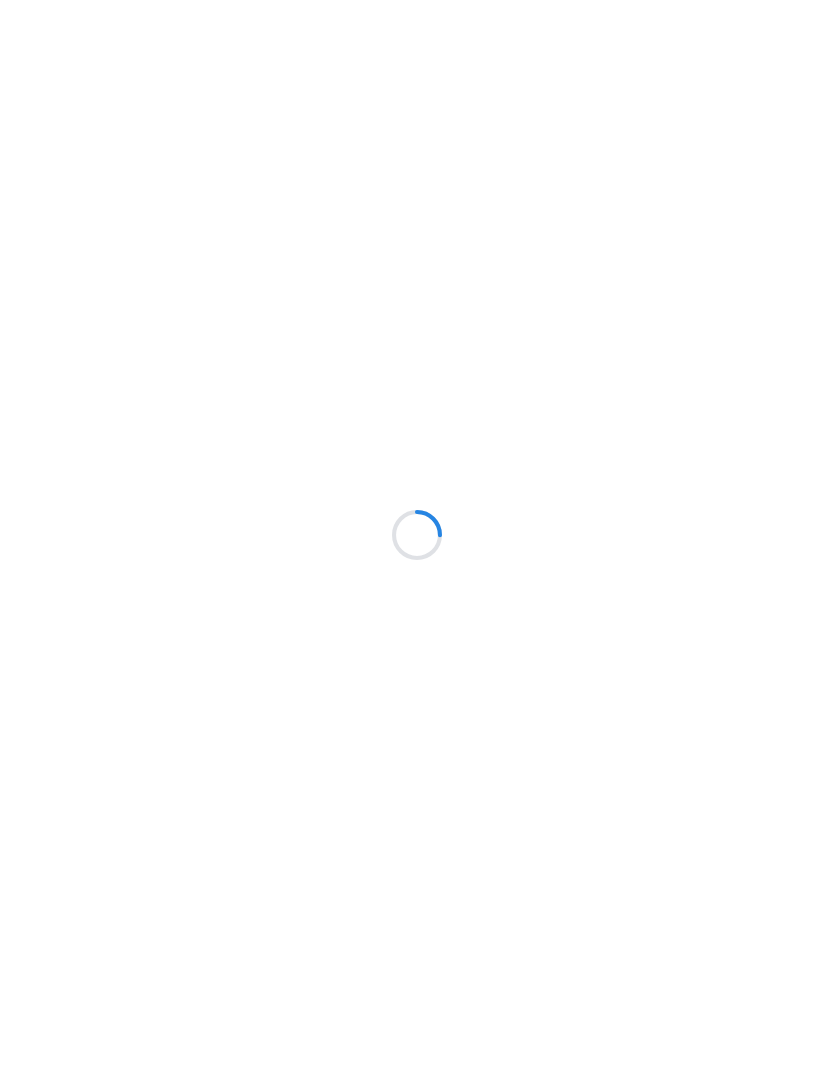 scroll, scrollTop: 0, scrollLeft: 0, axis: both 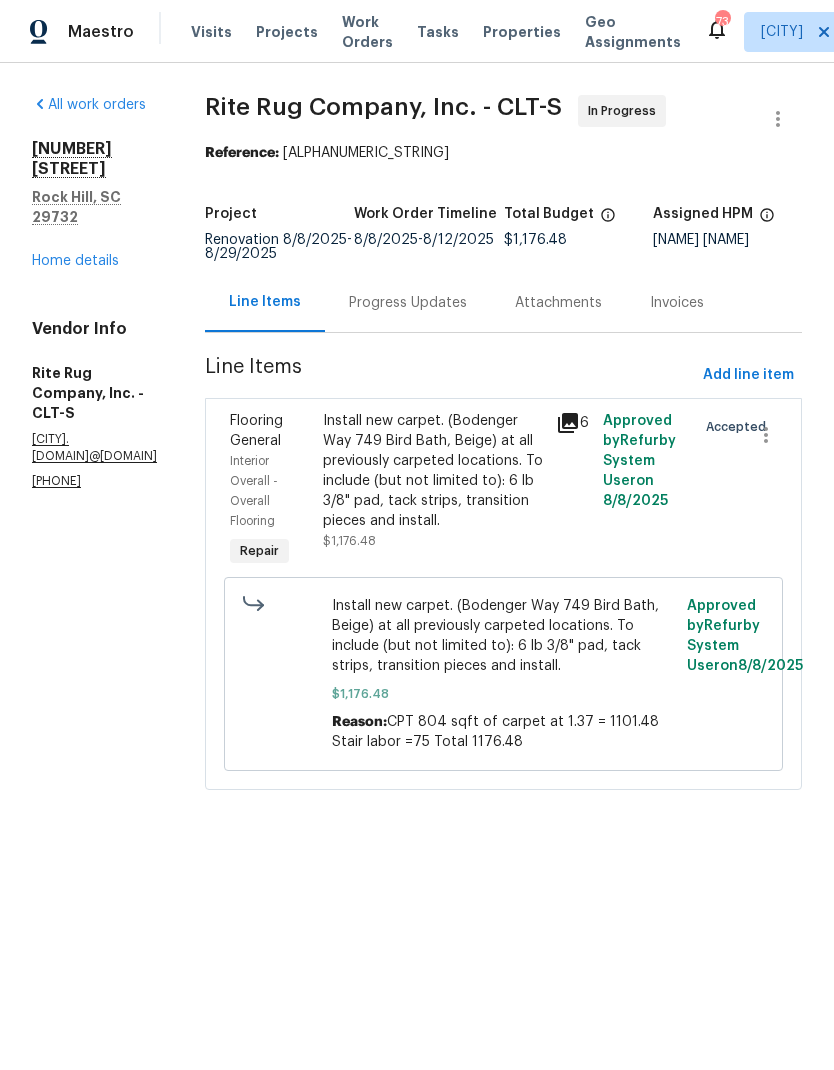 click on "Progress Updates" at bounding box center (408, 302) 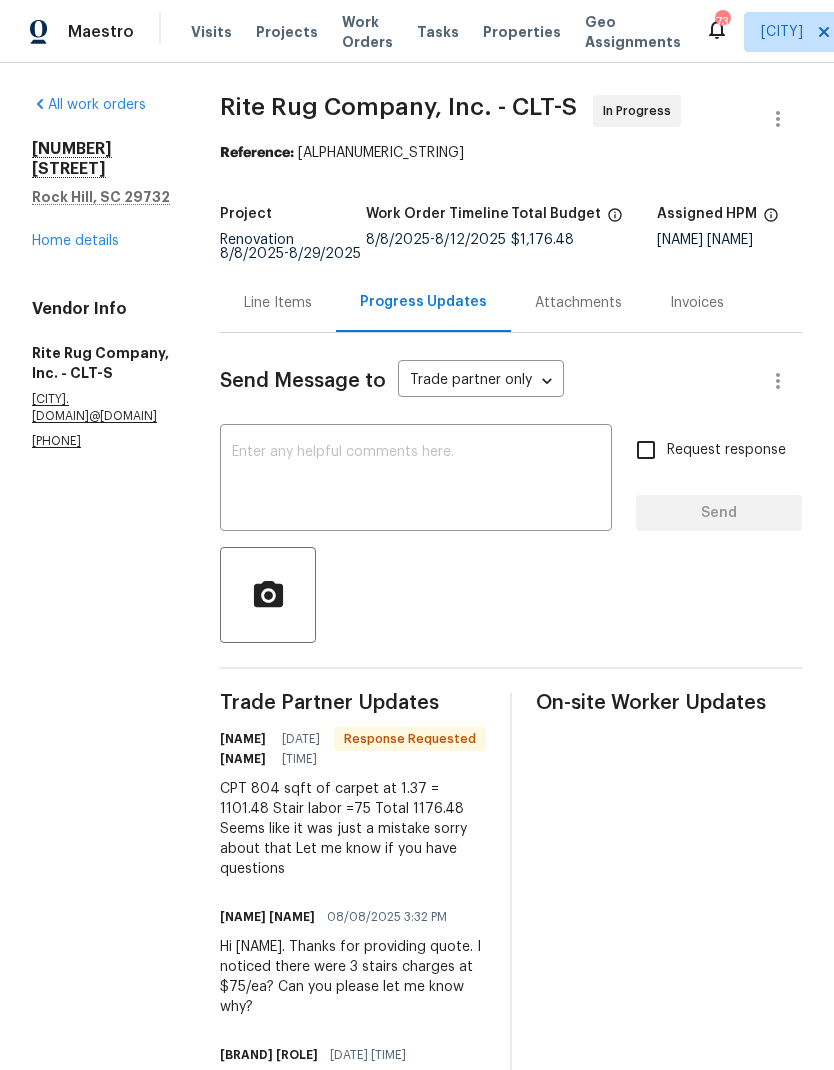 click at bounding box center (416, 480) 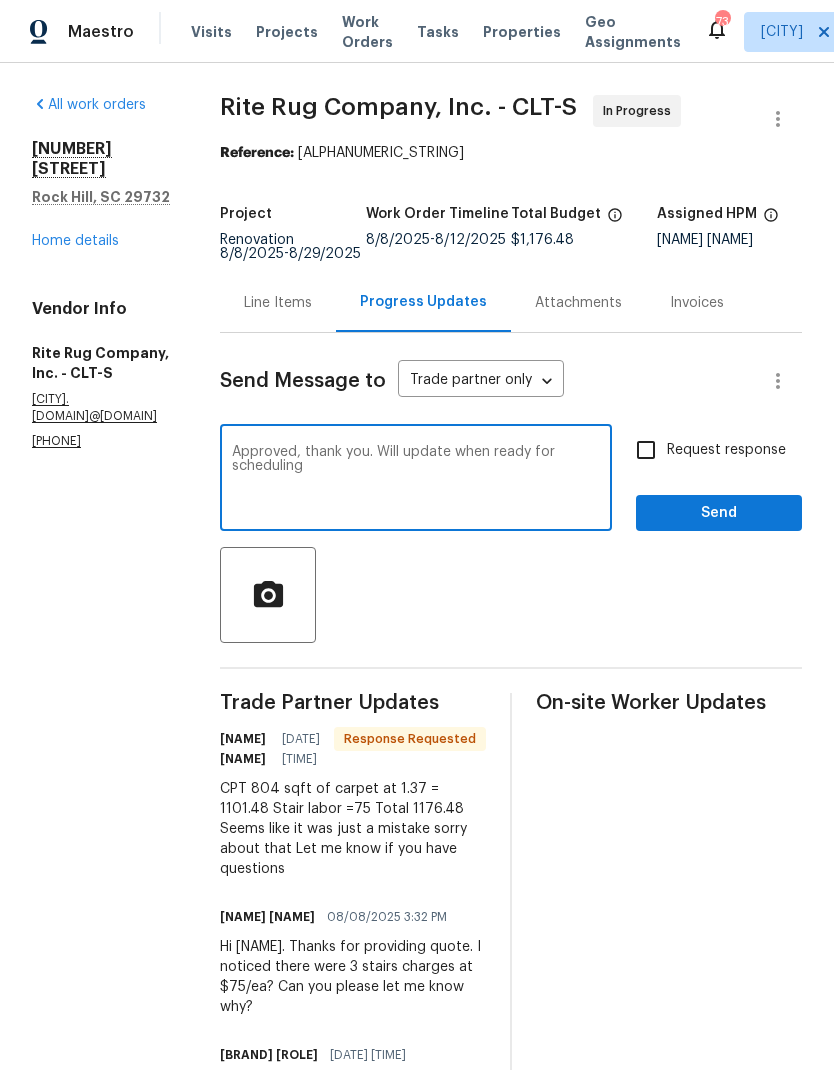 type on "Approved, thank you. Will update when ready for scheduling" 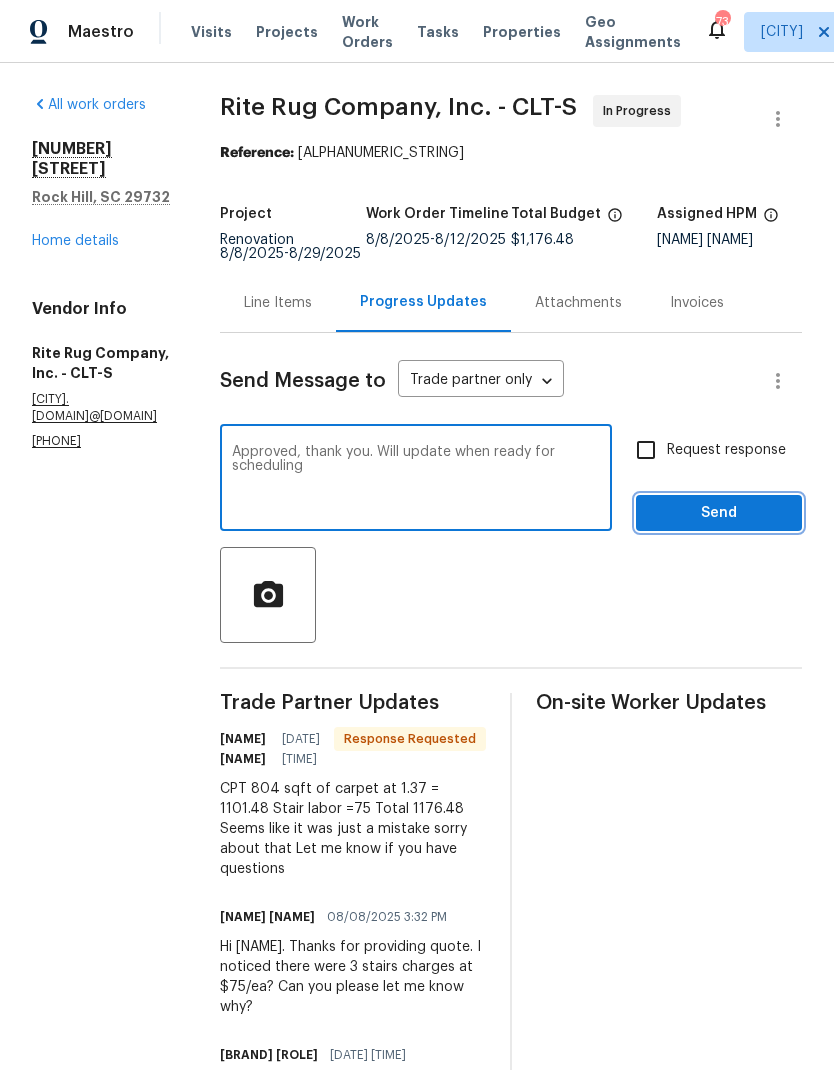 click on "Send" at bounding box center (719, 513) 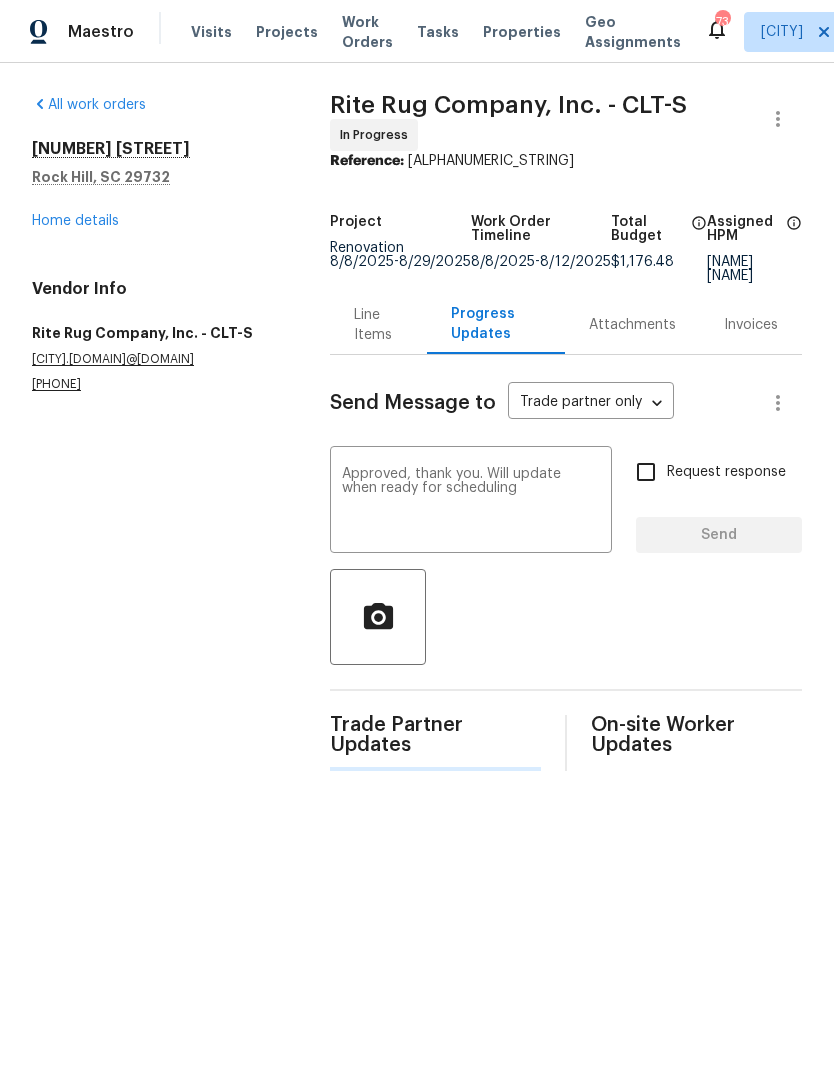 type 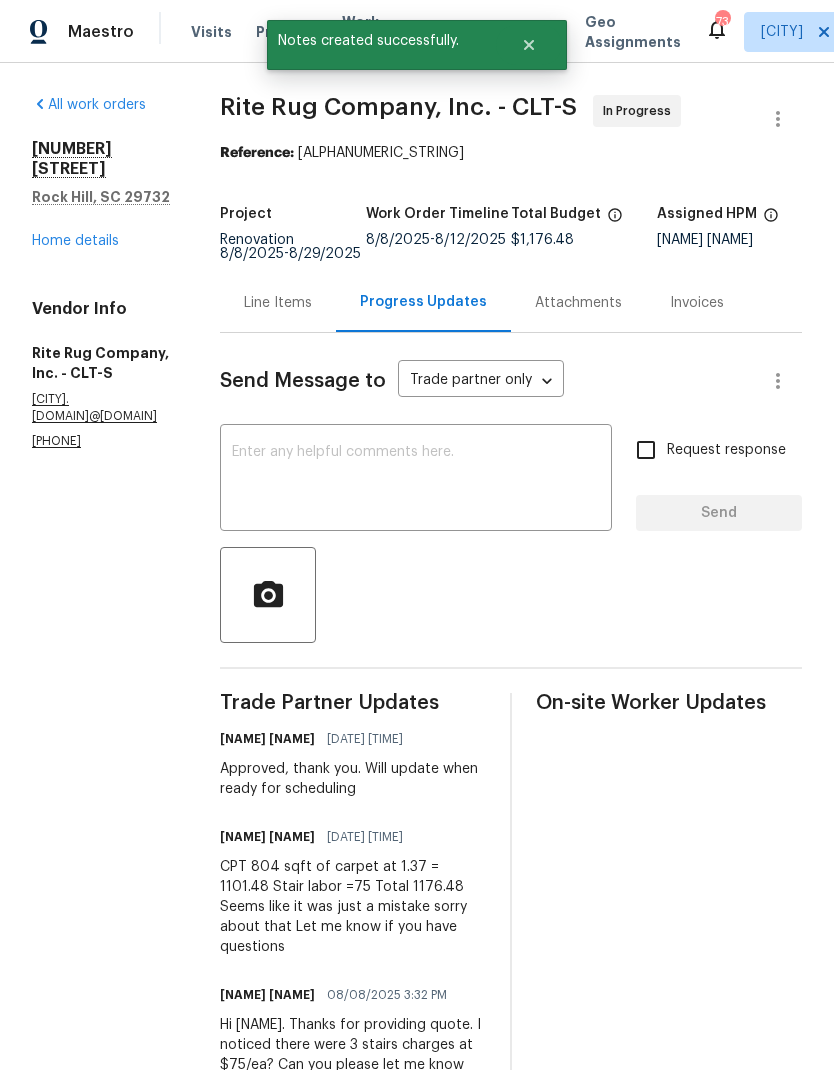 click on "Home details" at bounding box center (75, 241) 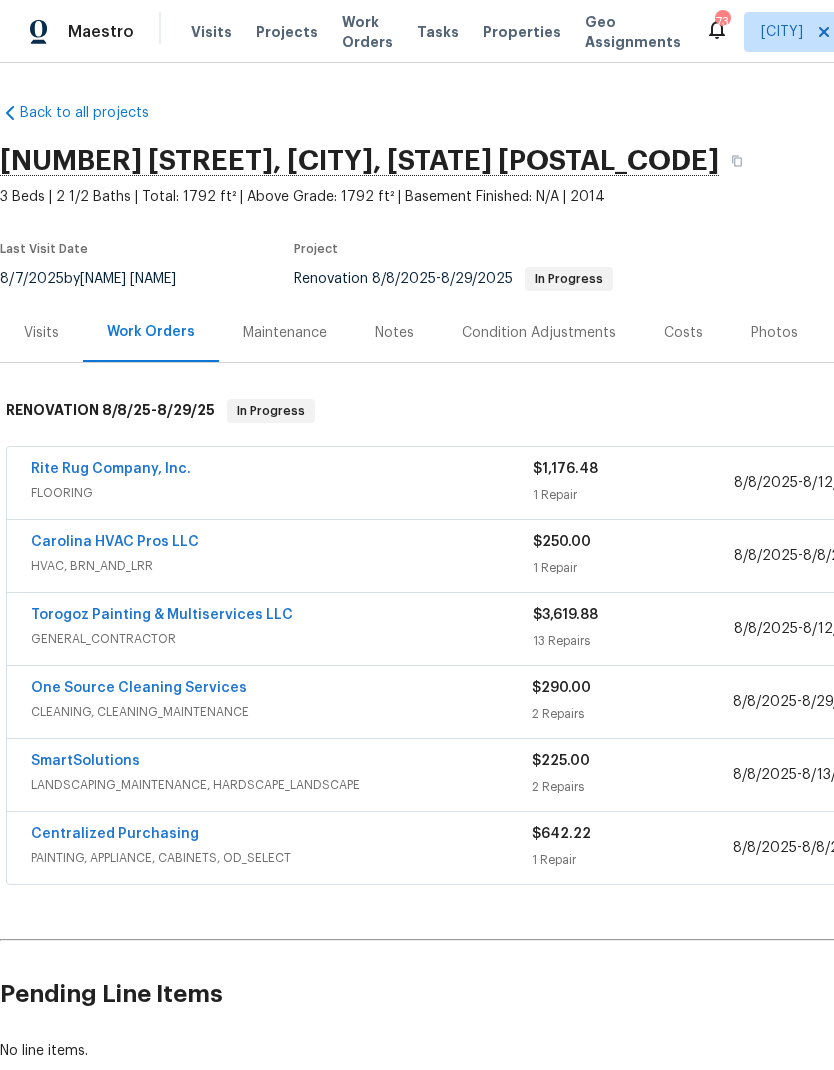scroll, scrollTop: 0, scrollLeft: 0, axis: both 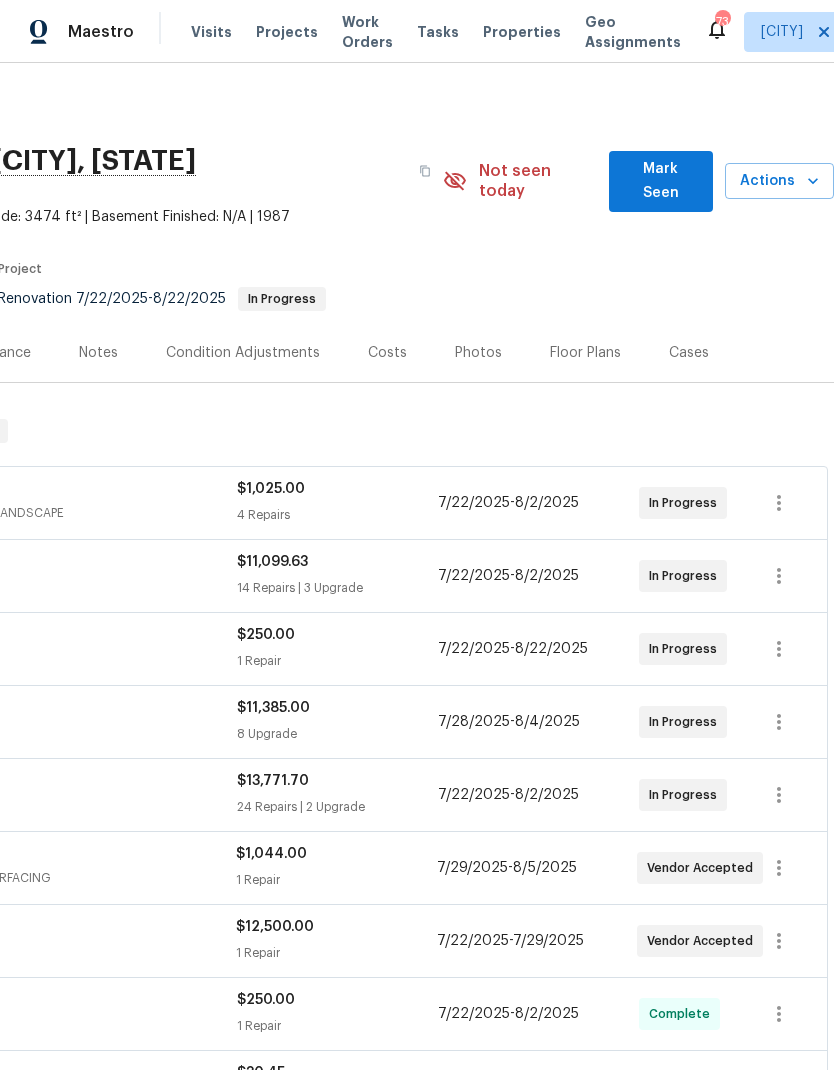 click on "Mark Seen" at bounding box center [661, 181] 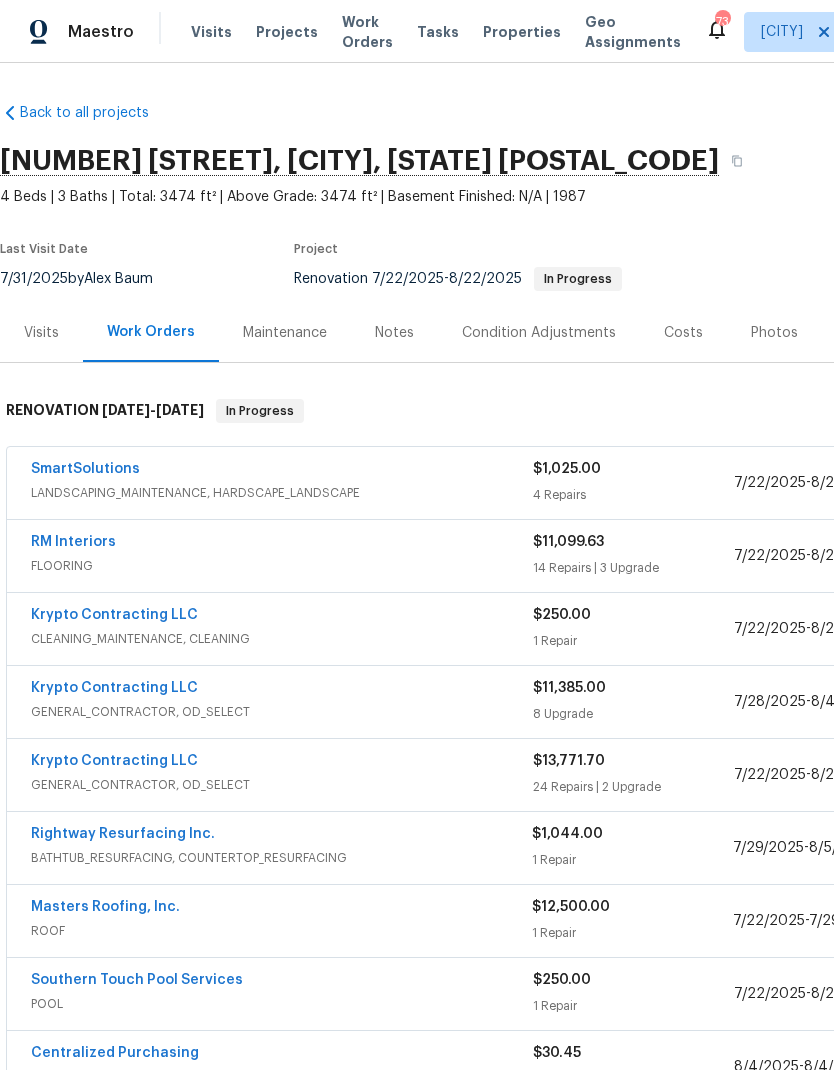 scroll, scrollTop: 0, scrollLeft: 0, axis: both 